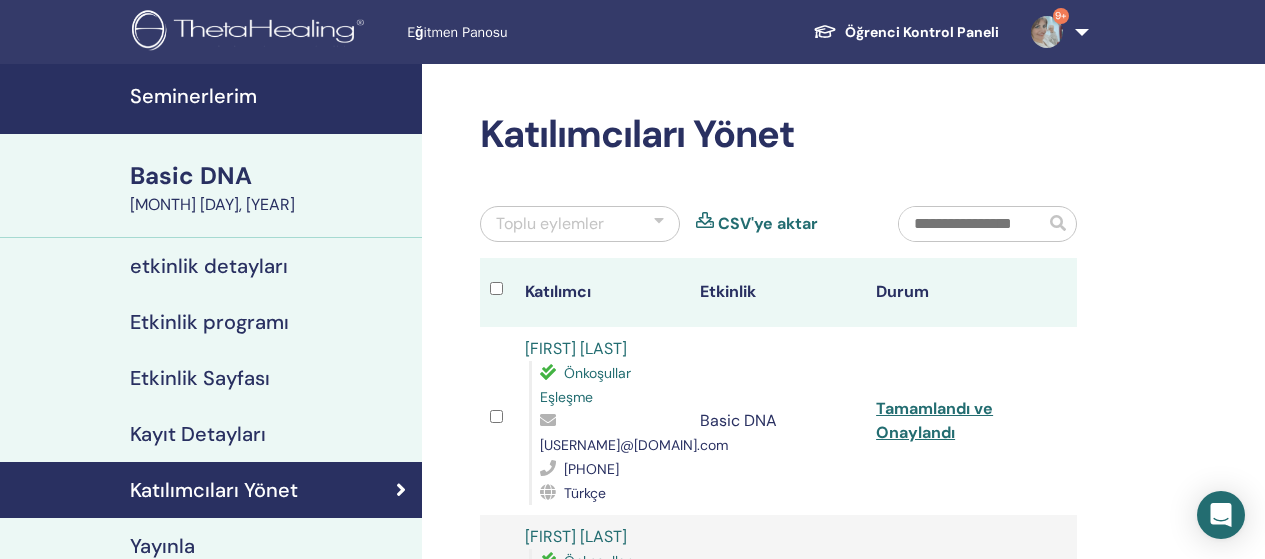 scroll, scrollTop: 0, scrollLeft: 0, axis: both 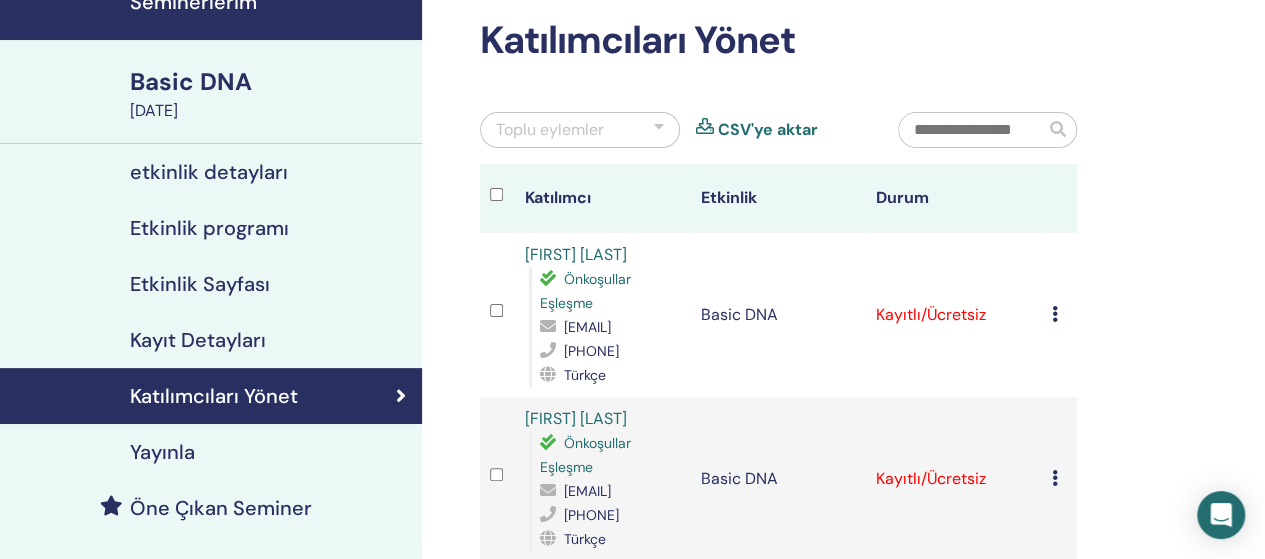 click at bounding box center (1055, 314) 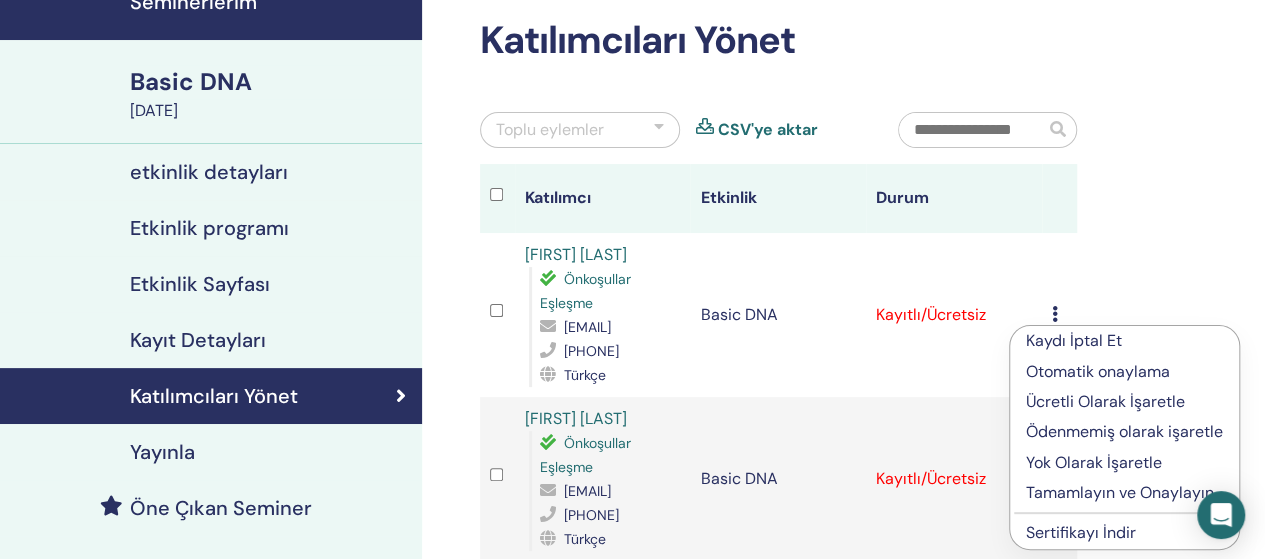 click on "Tamamlayın ve Onaylayın" at bounding box center [1124, 493] 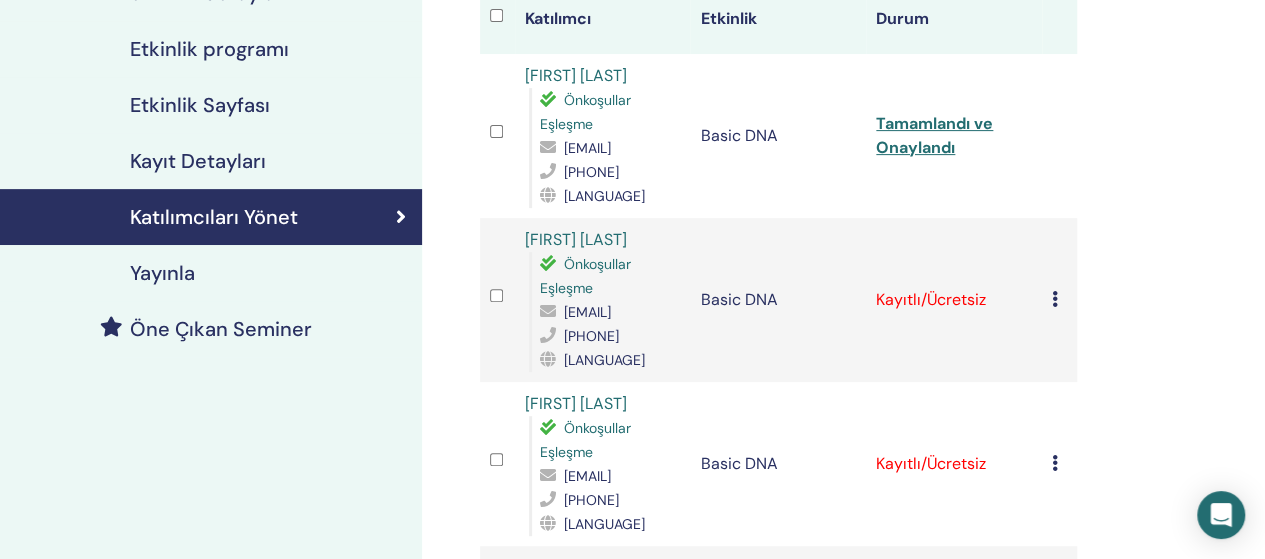 scroll, scrollTop: 276, scrollLeft: 0, axis: vertical 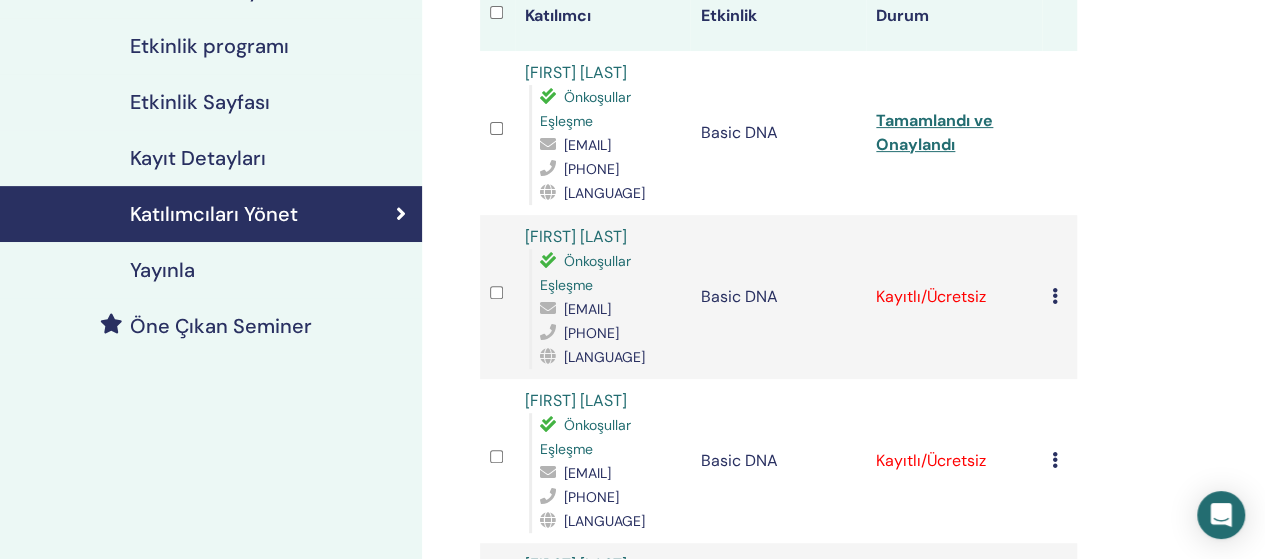click at bounding box center (1055, 296) 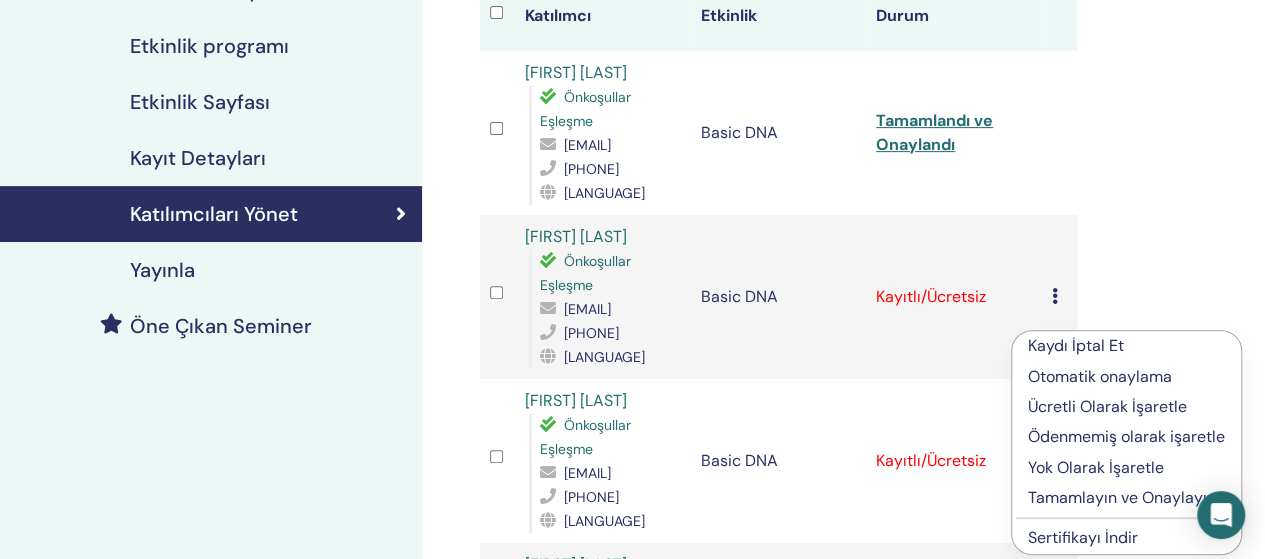 click on "Tamamlayın ve Onaylayın" at bounding box center (1126, 498) 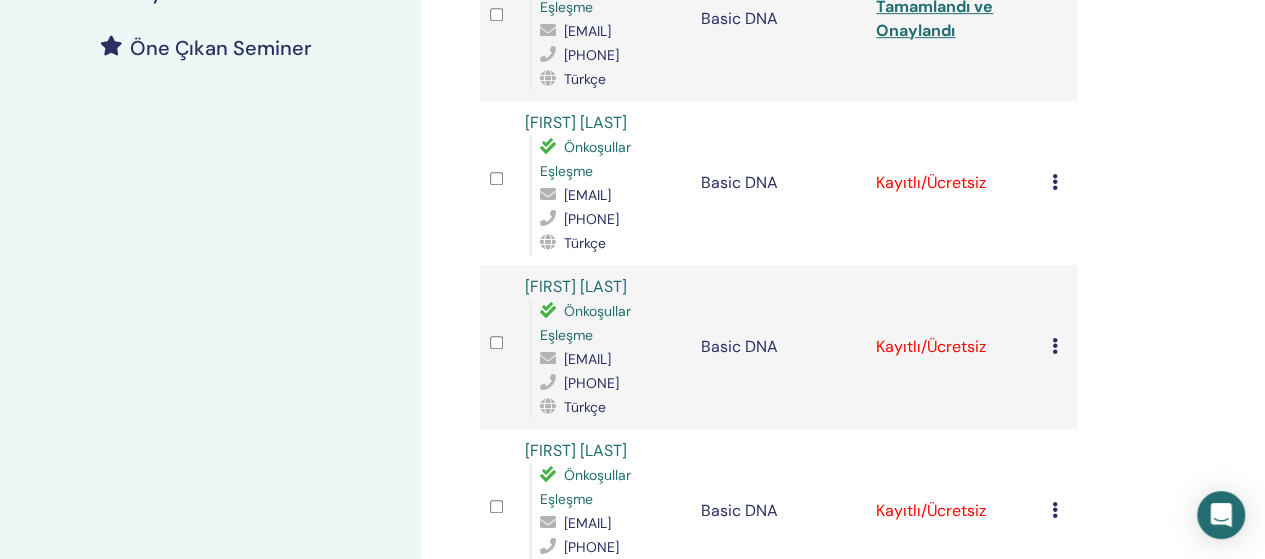 scroll, scrollTop: 555, scrollLeft: 0, axis: vertical 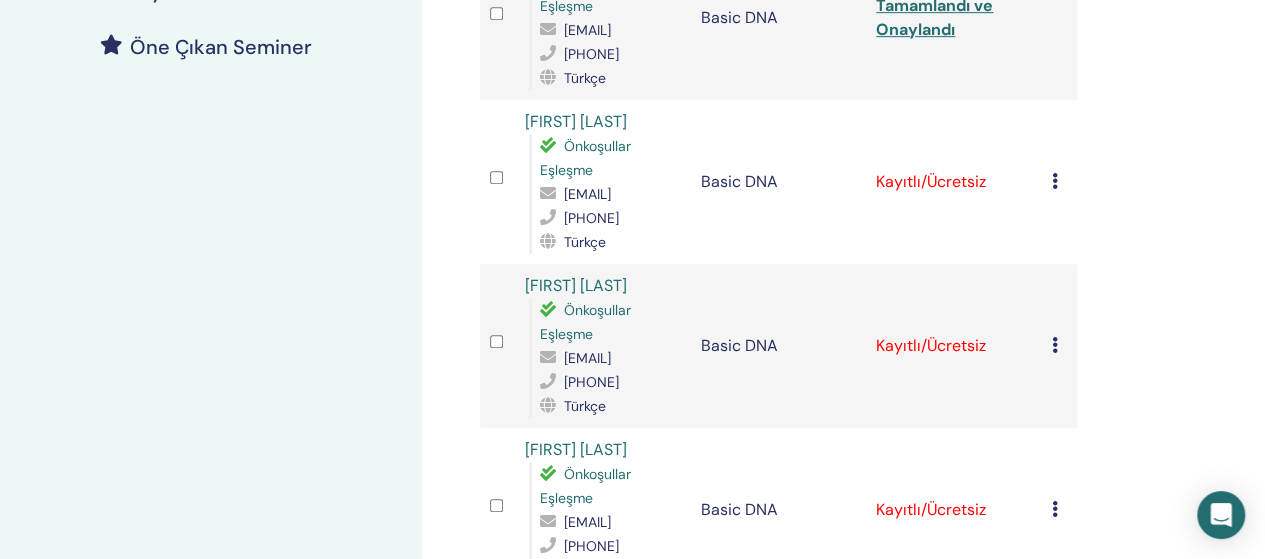 click at bounding box center (1055, 181) 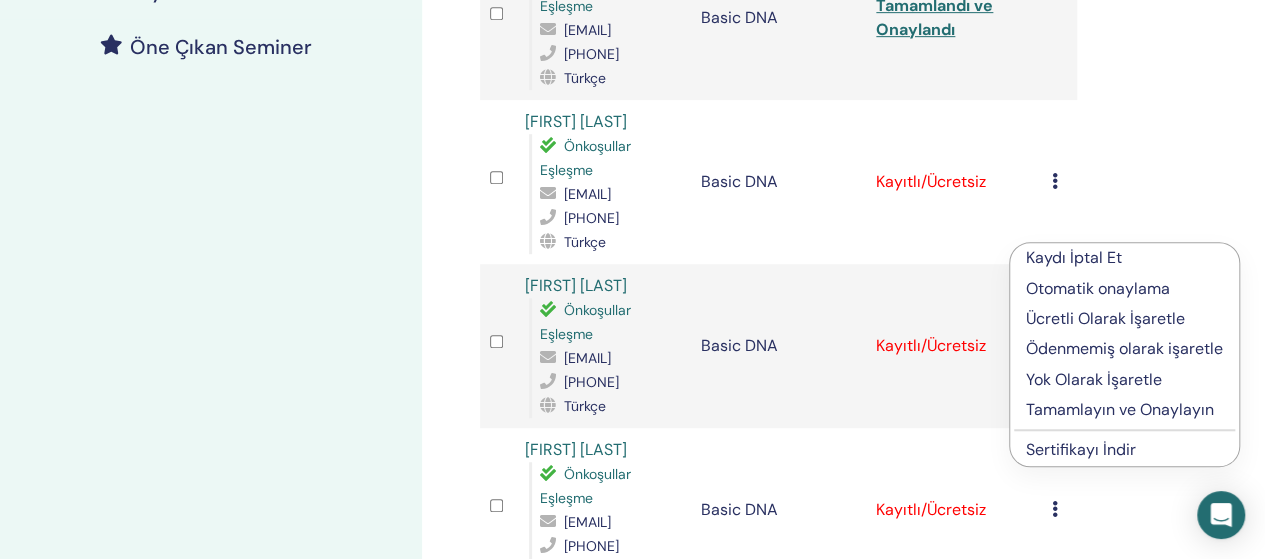click on "Tamamlayın ve Onaylayın" at bounding box center [1124, 410] 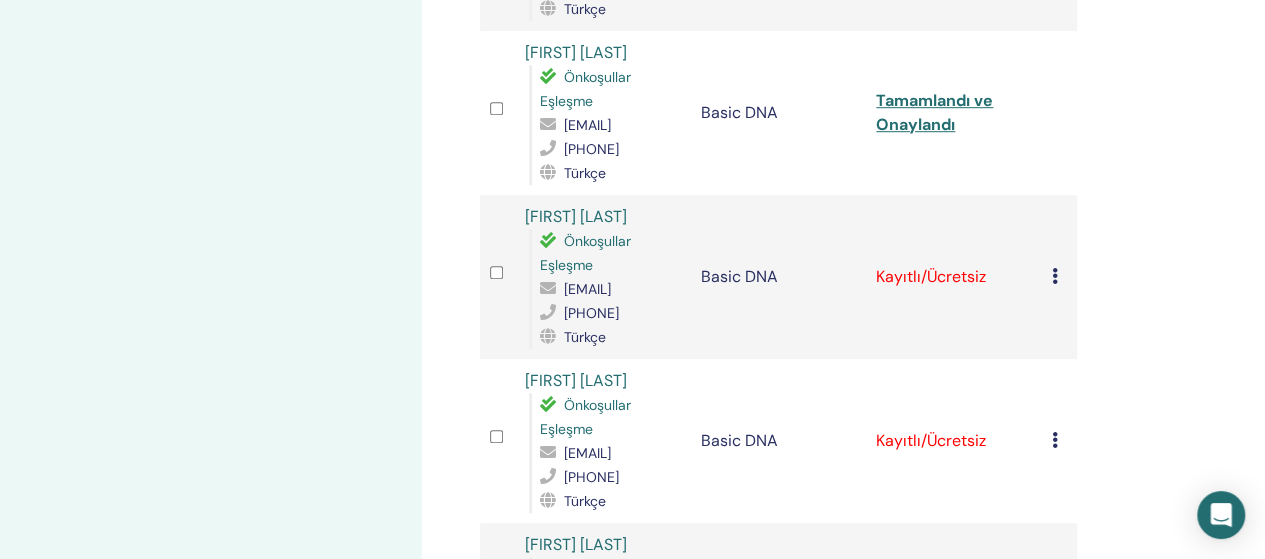 scroll, scrollTop: 684, scrollLeft: 0, axis: vertical 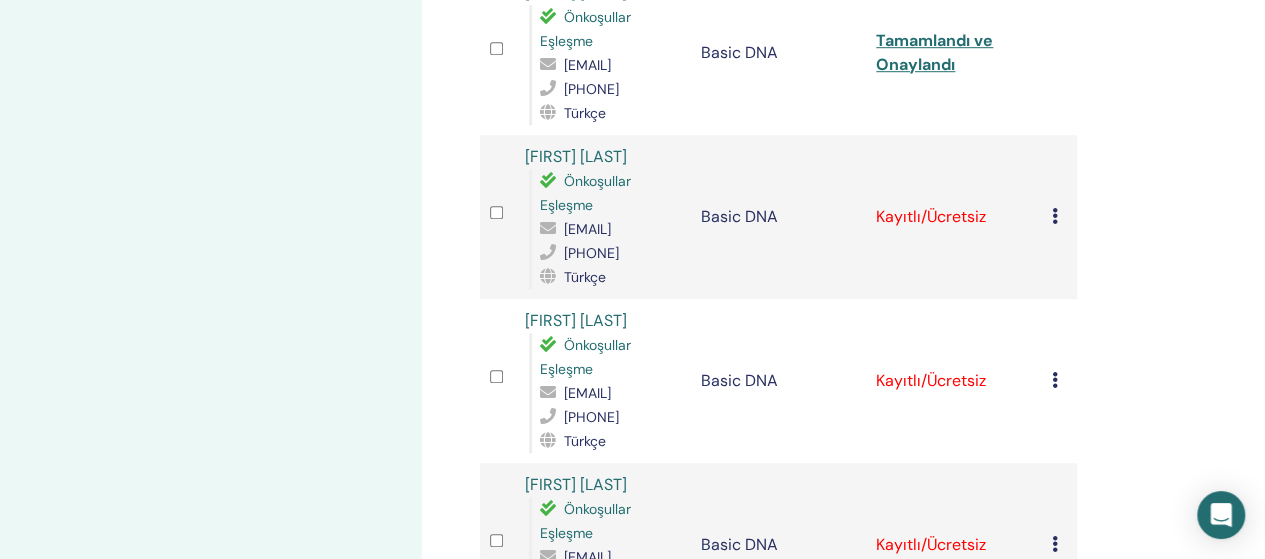 click at bounding box center (1055, 216) 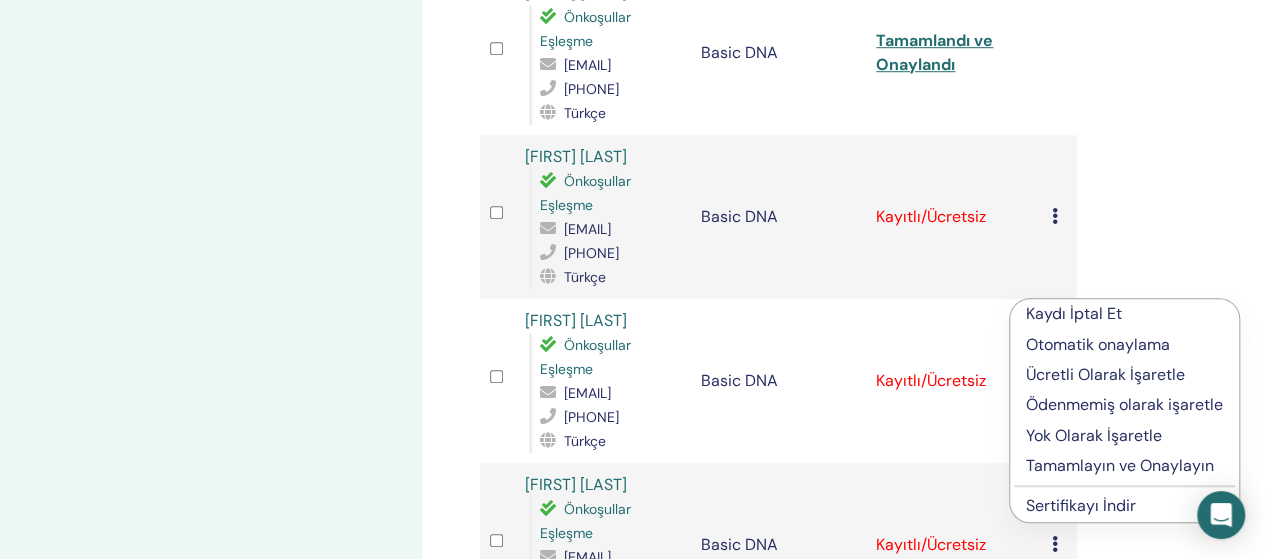 click on "Tamamlayın ve Onaylayın" at bounding box center (1124, 466) 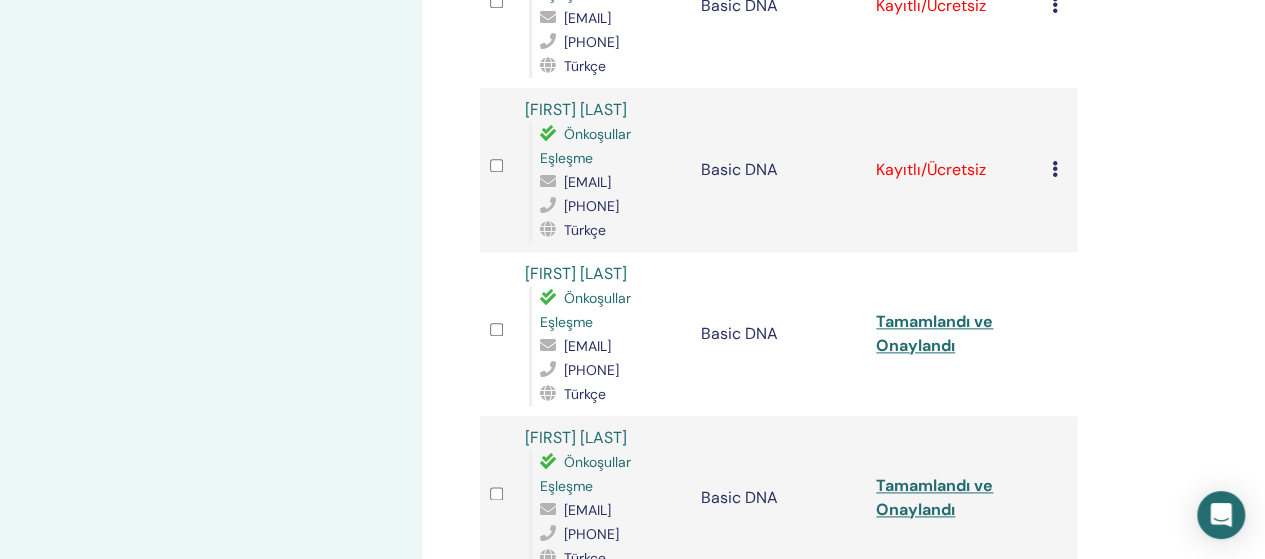 scroll, scrollTop: 1053, scrollLeft: 0, axis: vertical 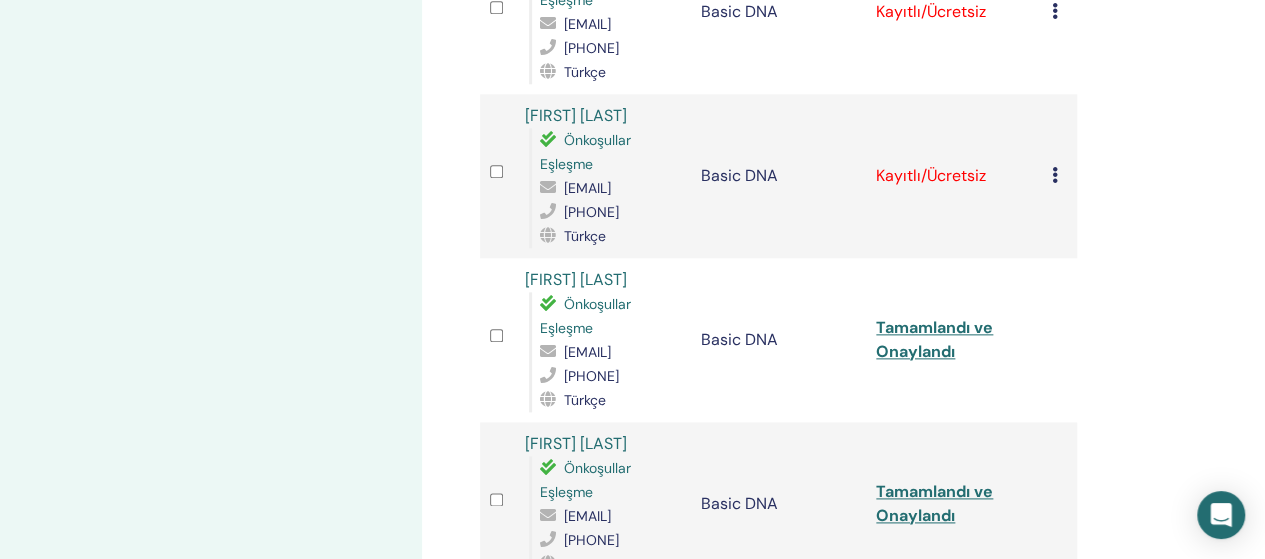 click on "Kaydı İptal Et Otomatik onaylama Ücretli Olarak İşaretle Ödenmemiş olarak işaretle Yok Olarak İşaretle Tamamlayın ve Onaylayın Sertifikayı İndir" at bounding box center [1059, 12] 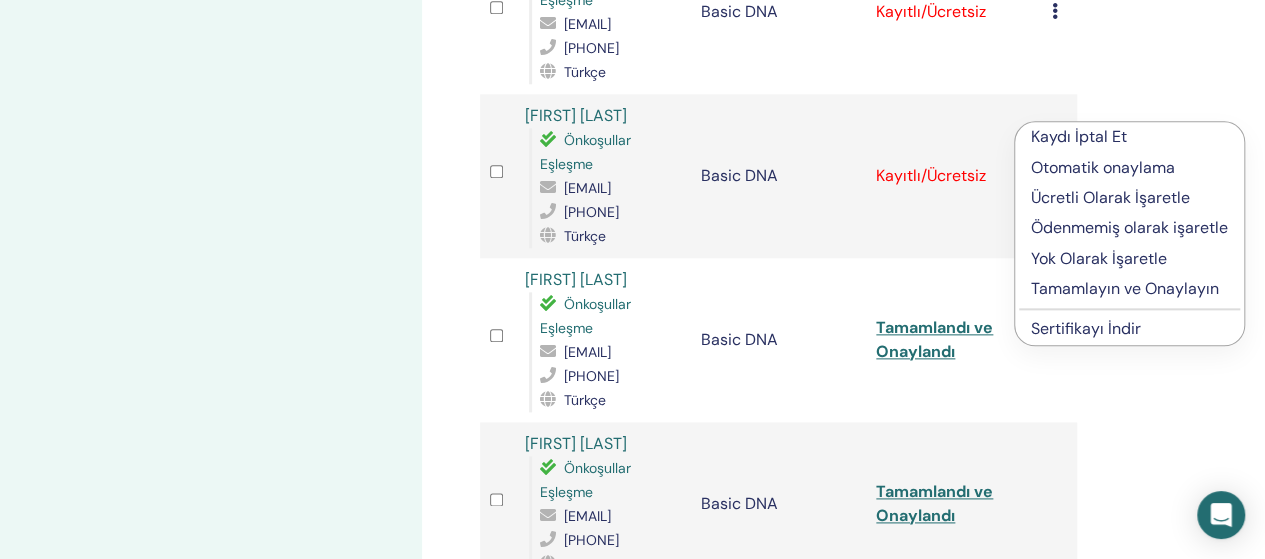click on "Tamamlayın ve Onaylayın" at bounding box center [1129, 289] 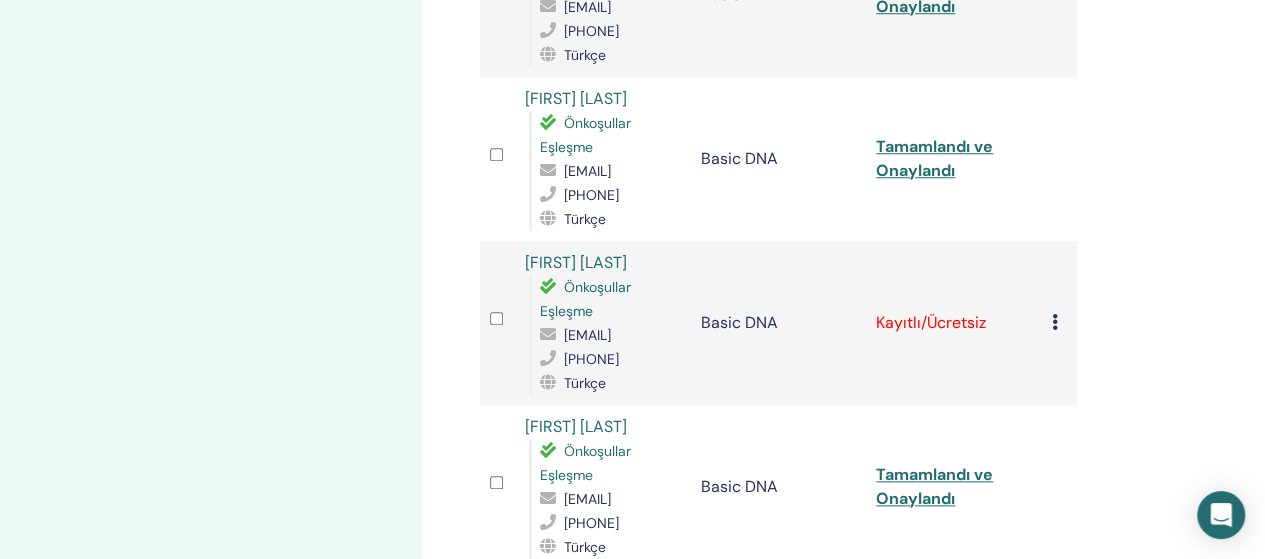 scroll, scrollTop: 956, scrollLeft: 0, axis: vertical 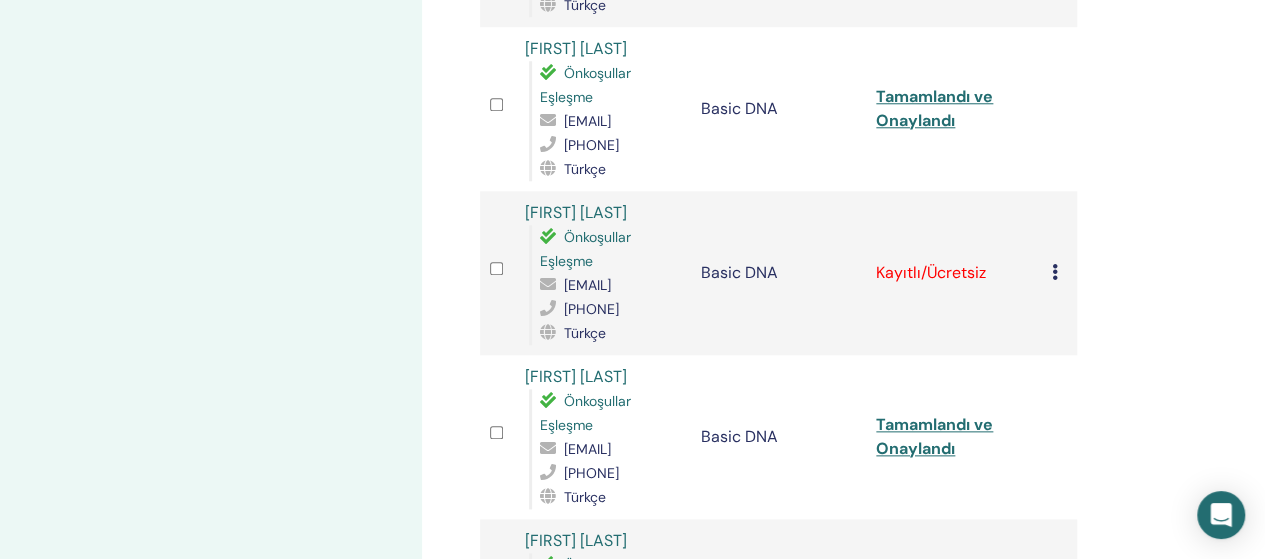 click at bounding box center (1055, 272) 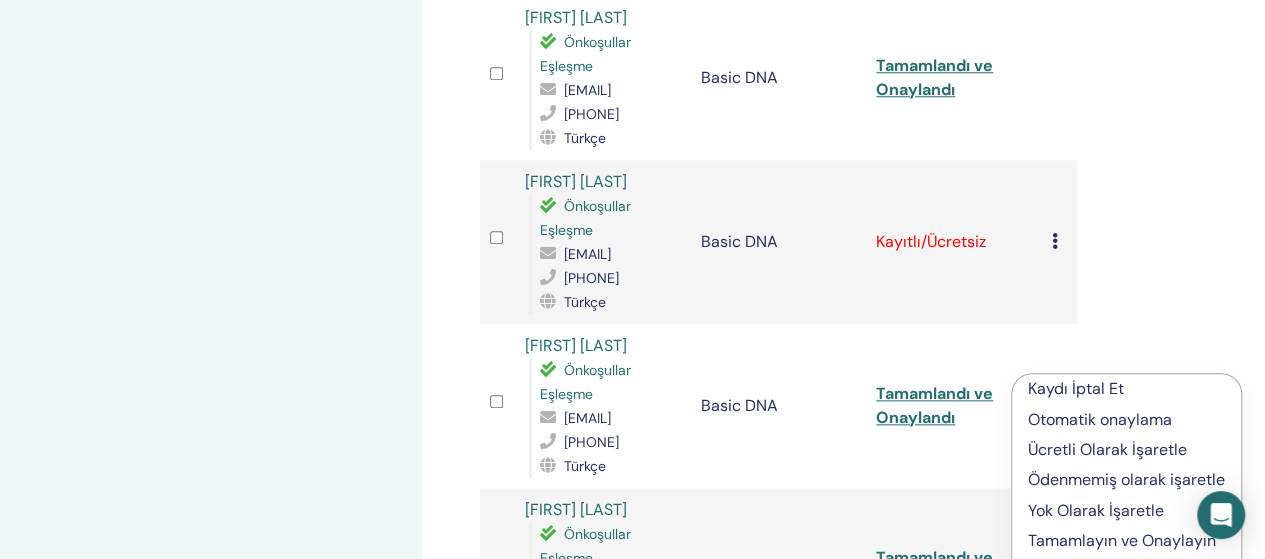 scroll, scrollTop: 1032, scrollLeft: 0, axis: vertical 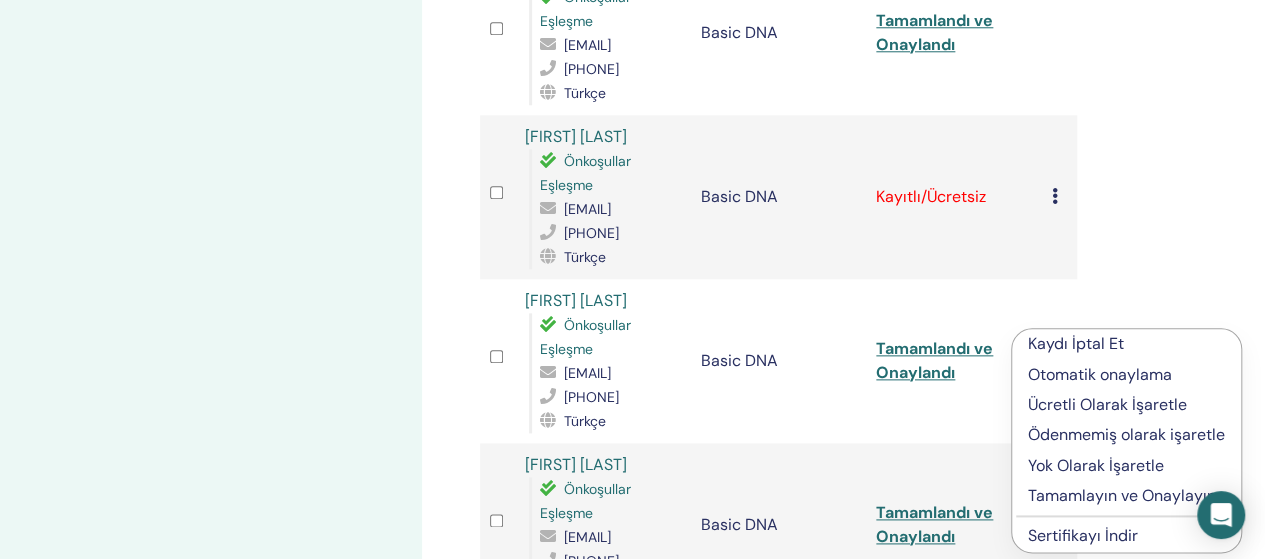 click on "Tamamlayın ve Onaylayın" at bounding box center [1126, 496] 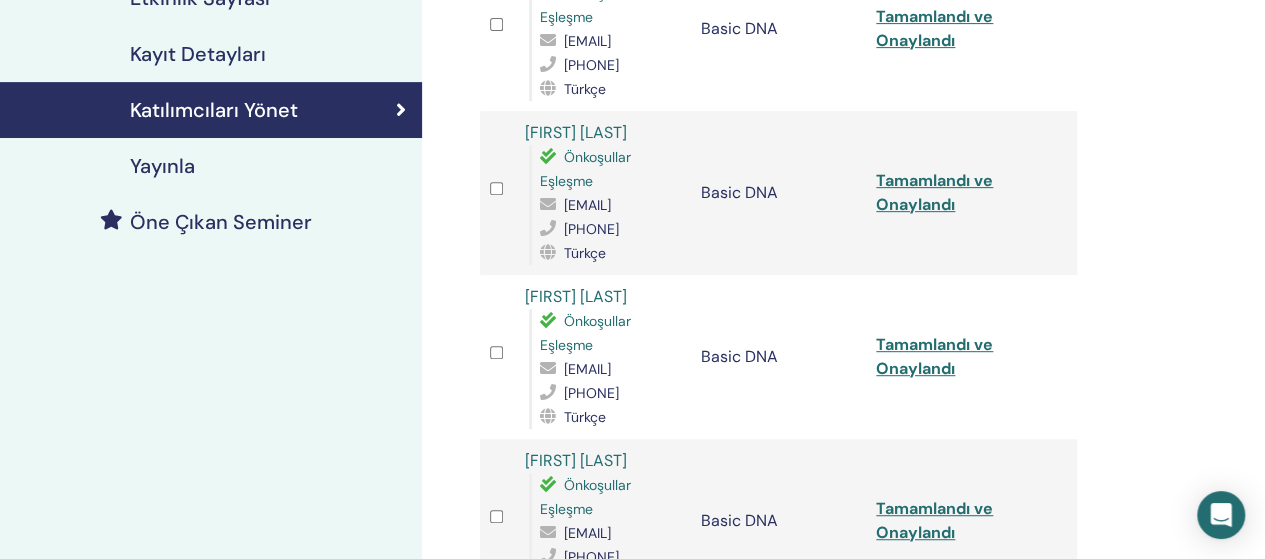scroll, scrollTop: 0, scrollLeft: 0, axis: both 